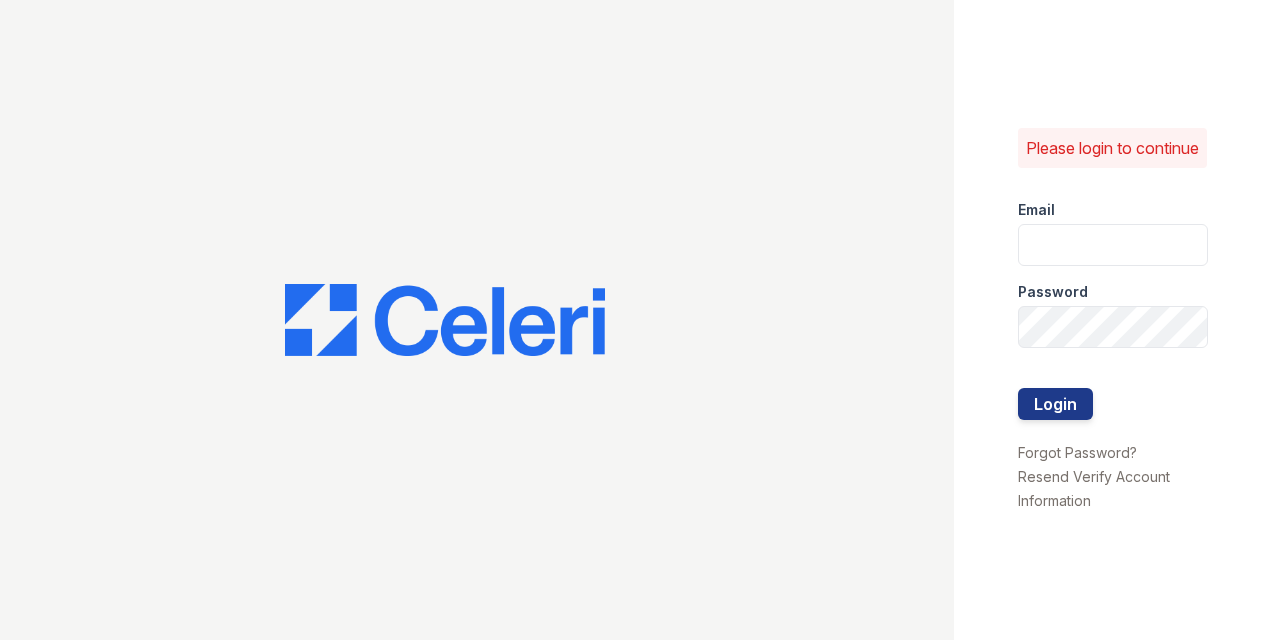 scroll, scrollTop: 0, scrollLeft: 0, axis: both 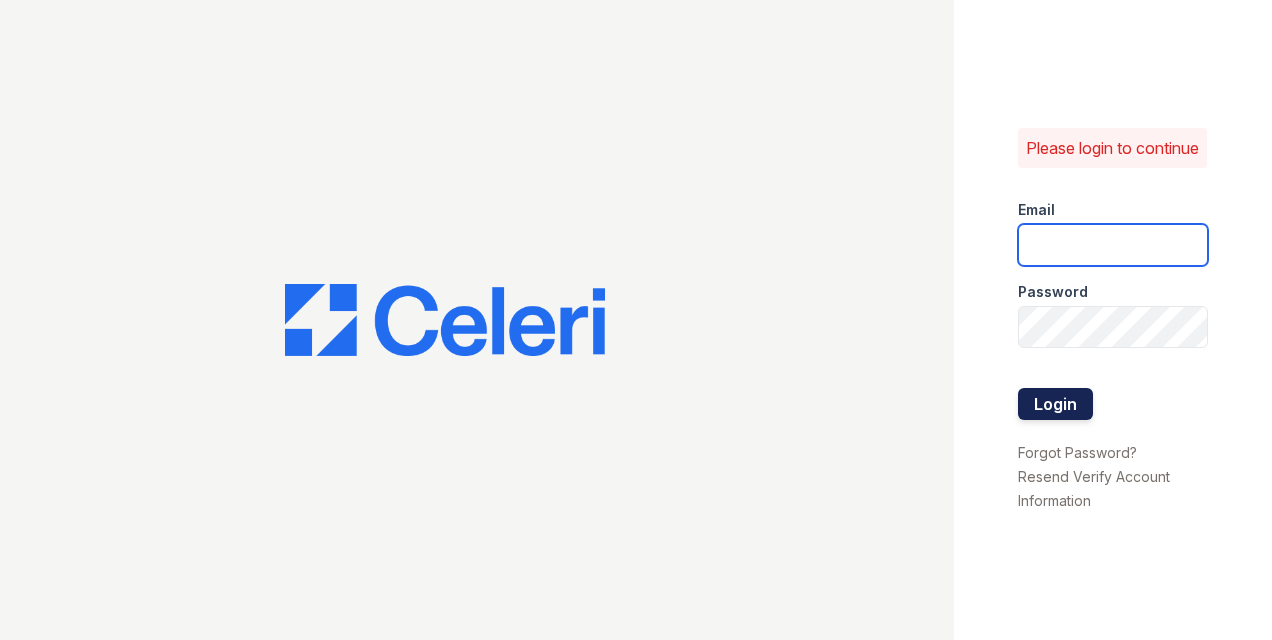 type on "mrauda@trinity-pm.com" 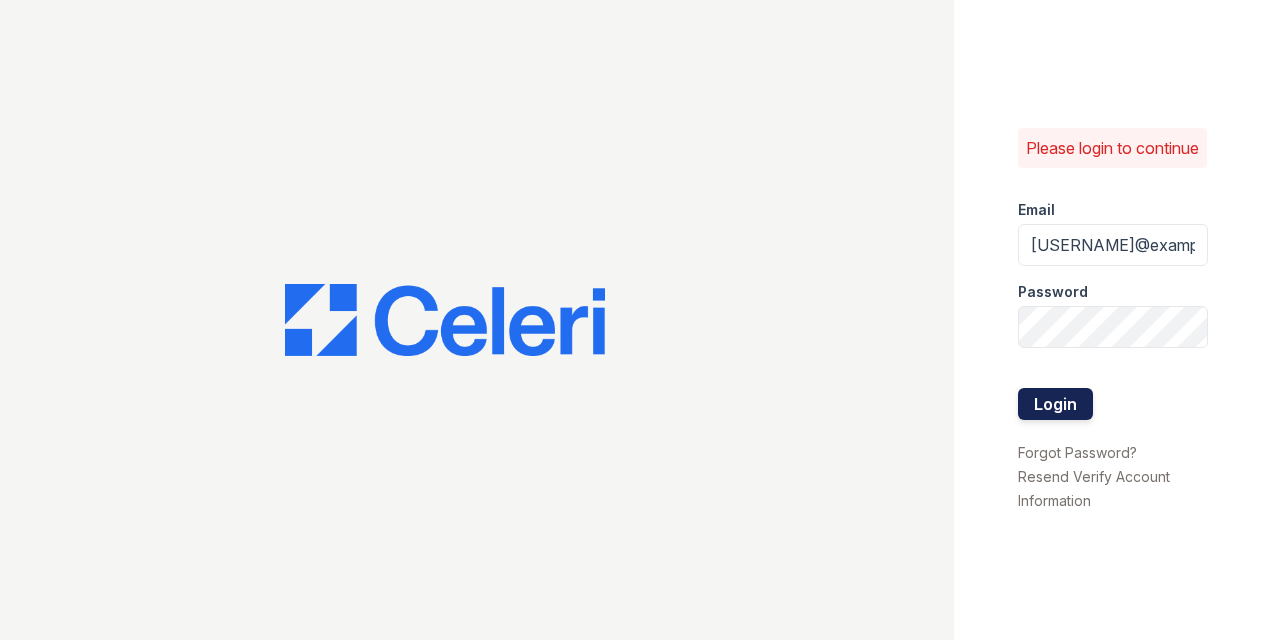 click on "Login" at bounding box center (1055, 404) 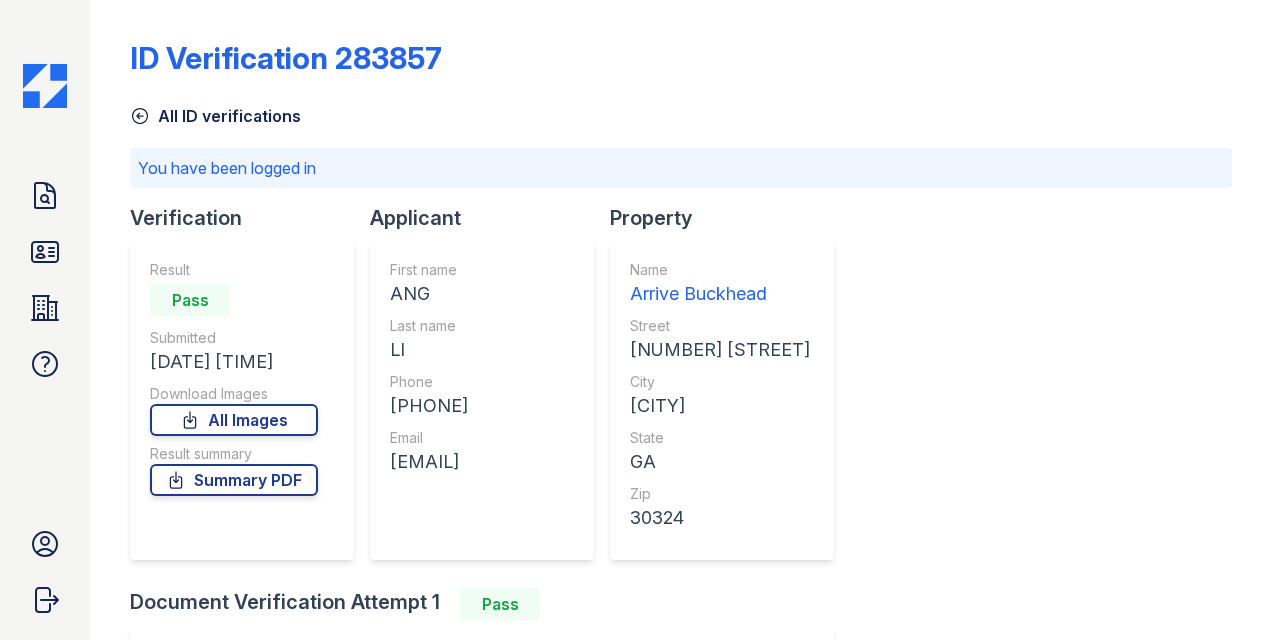 scroll, scrollTop: 0, scrollLeft: 0, axis: both 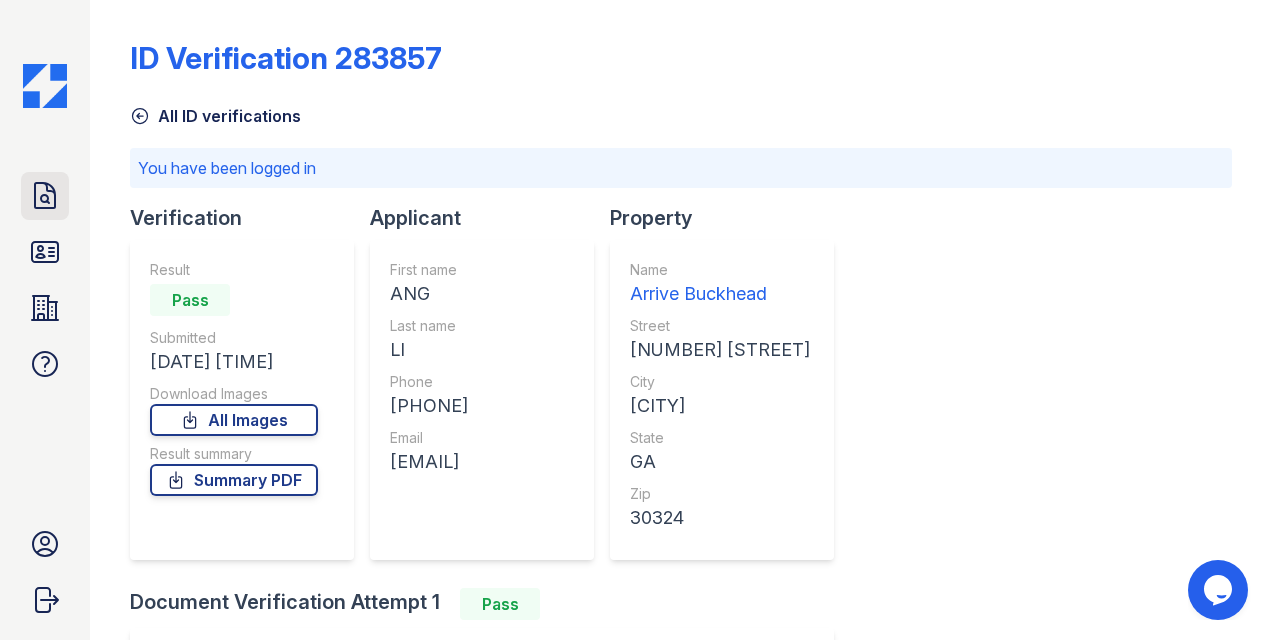 click on "Doc Verifications
ID Verifications
Properties
FAQ
[FIRST] [LAST]
Trinity Property Consultants
Account
Sign out" at bounding box center (45, 320) 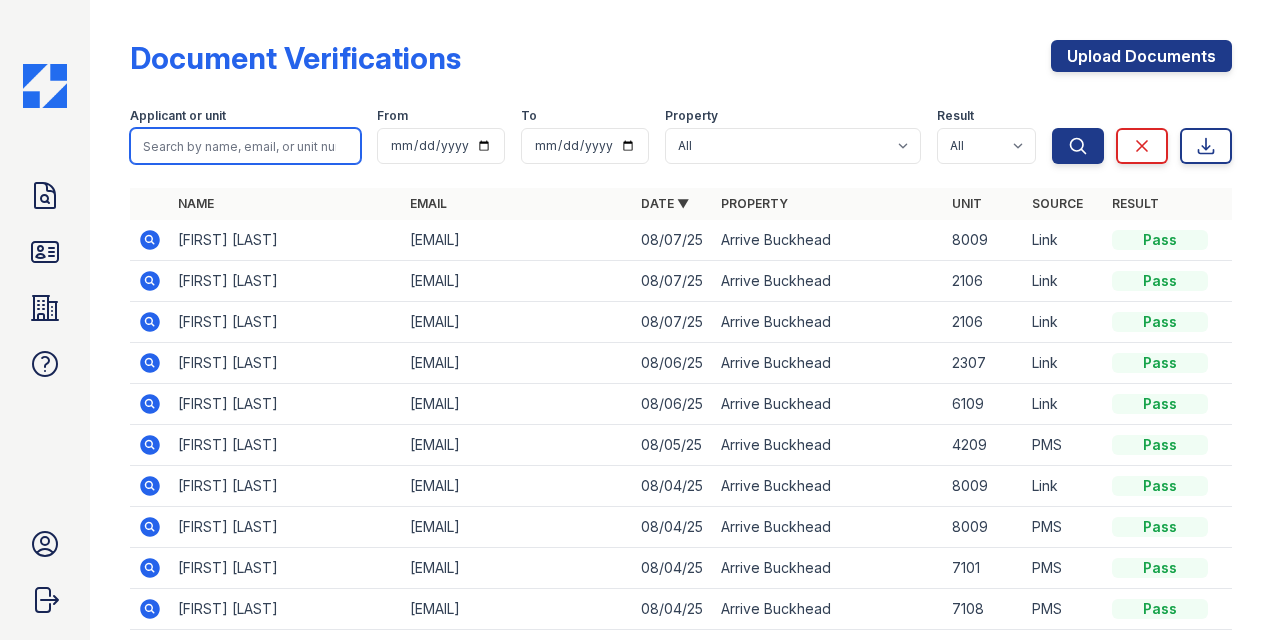 click at bounding box center [245, 146] 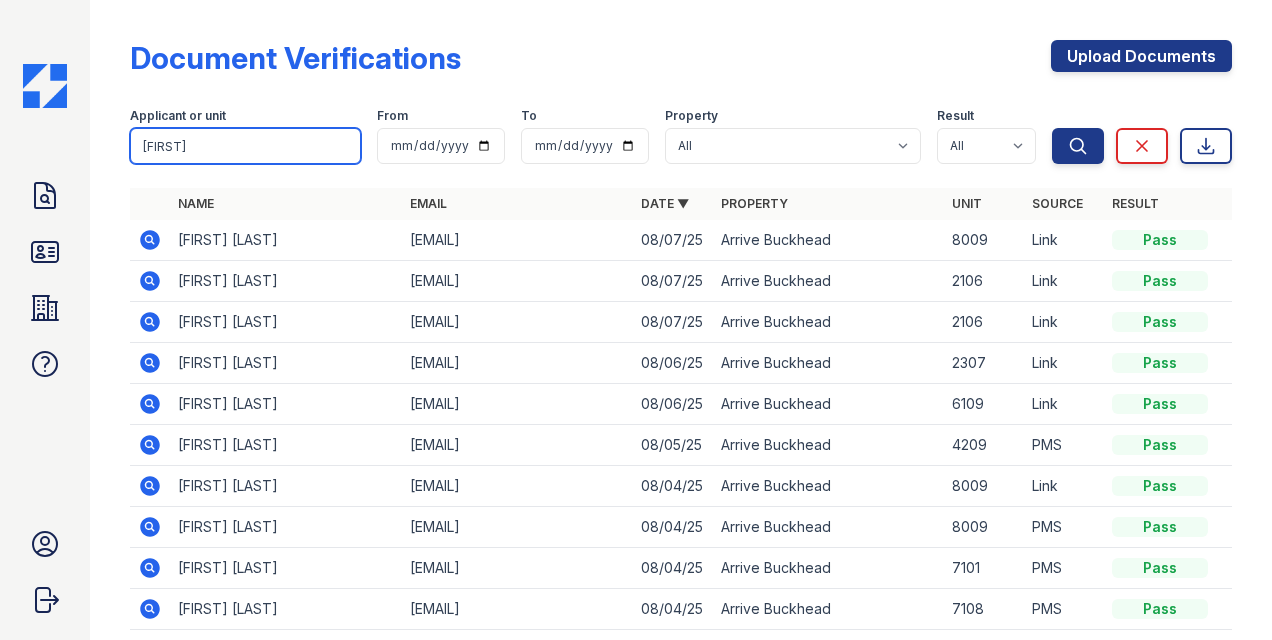 type on "[FIRST]" 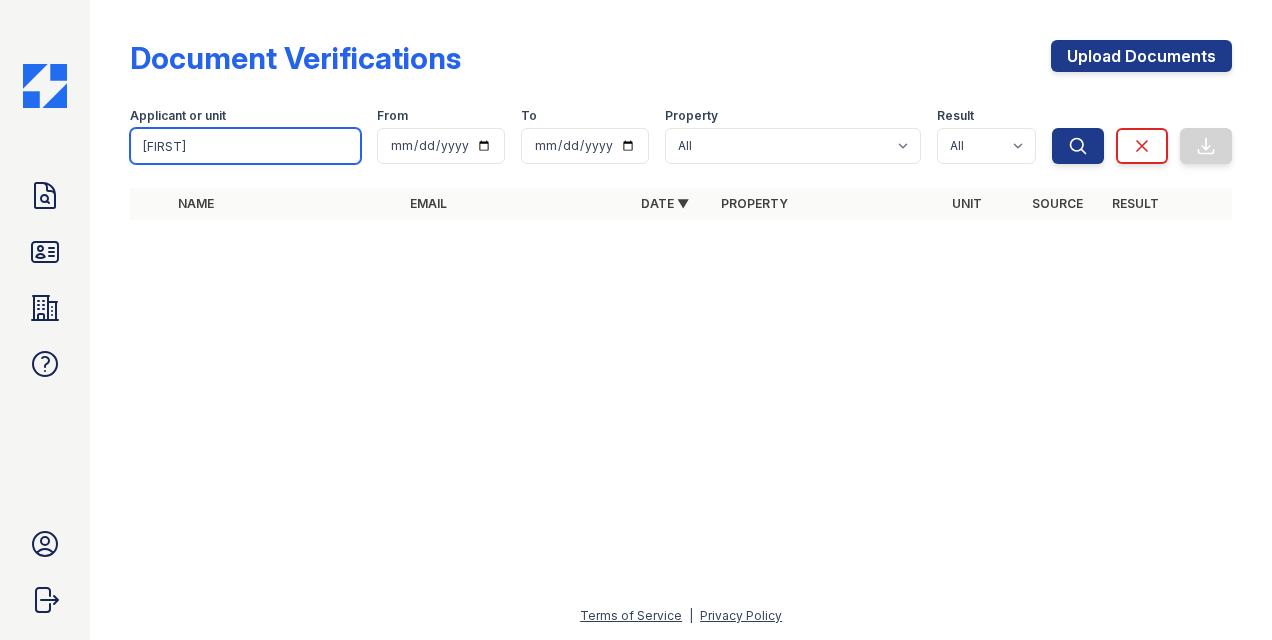 drag, startPoint x: 258, startPoint y: 141, endPoint x: 60, endPoint y: 108, distance: 200.73117 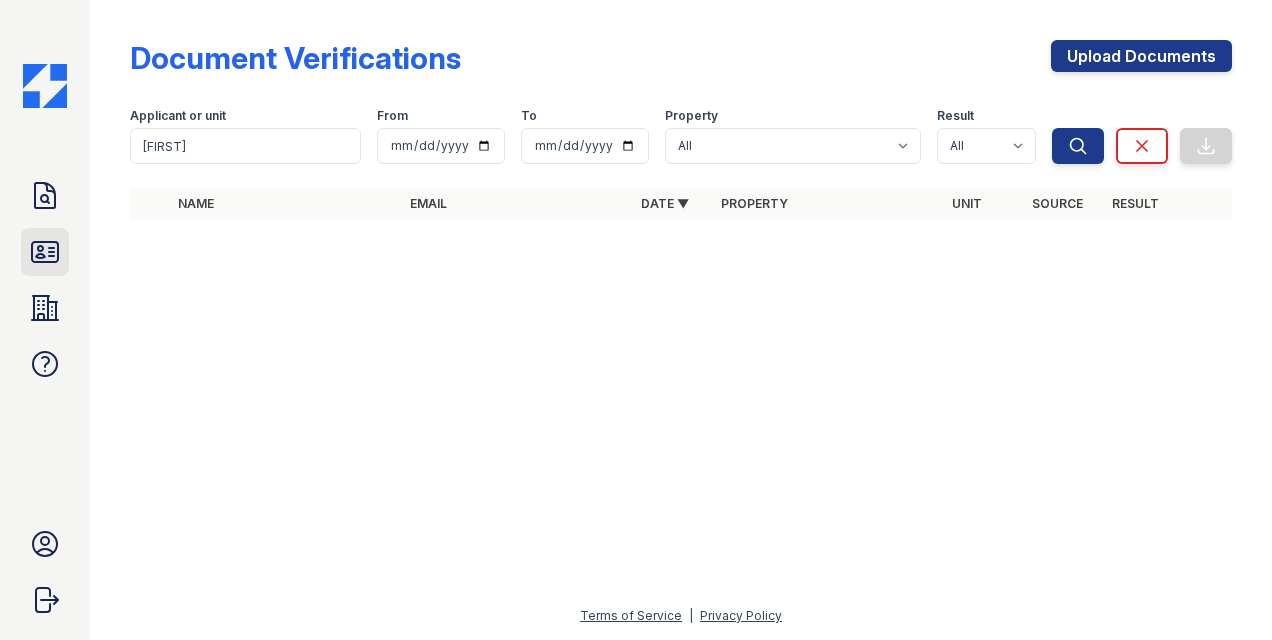 click 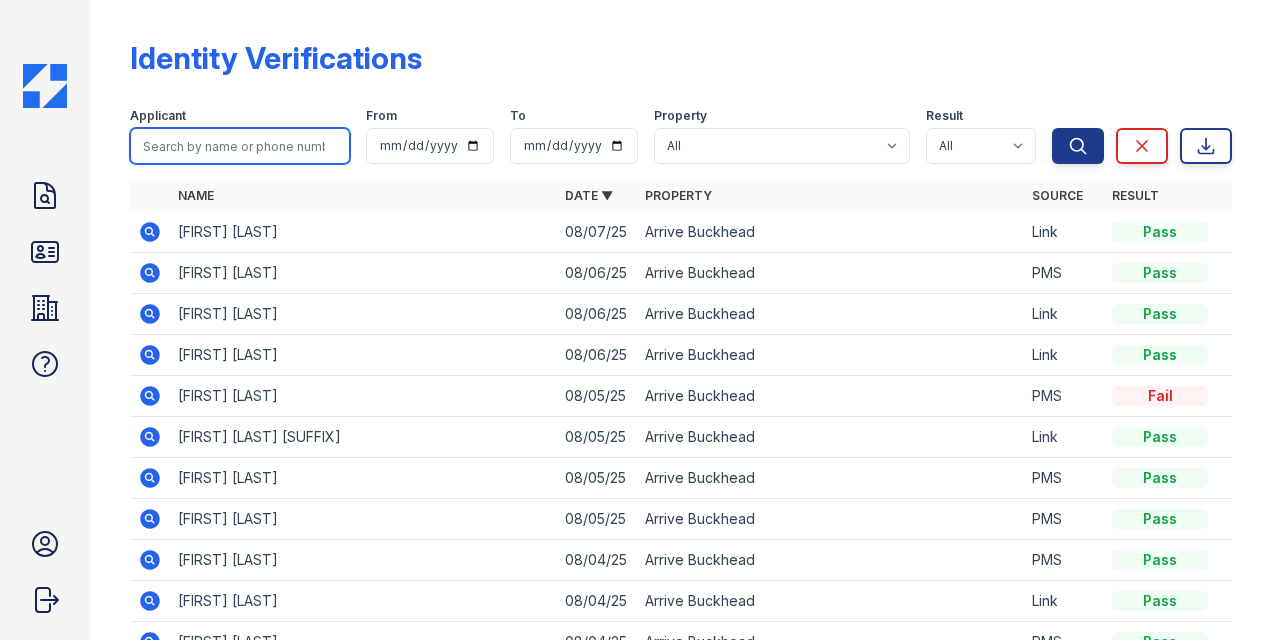 click at bounding box center [240, 146] 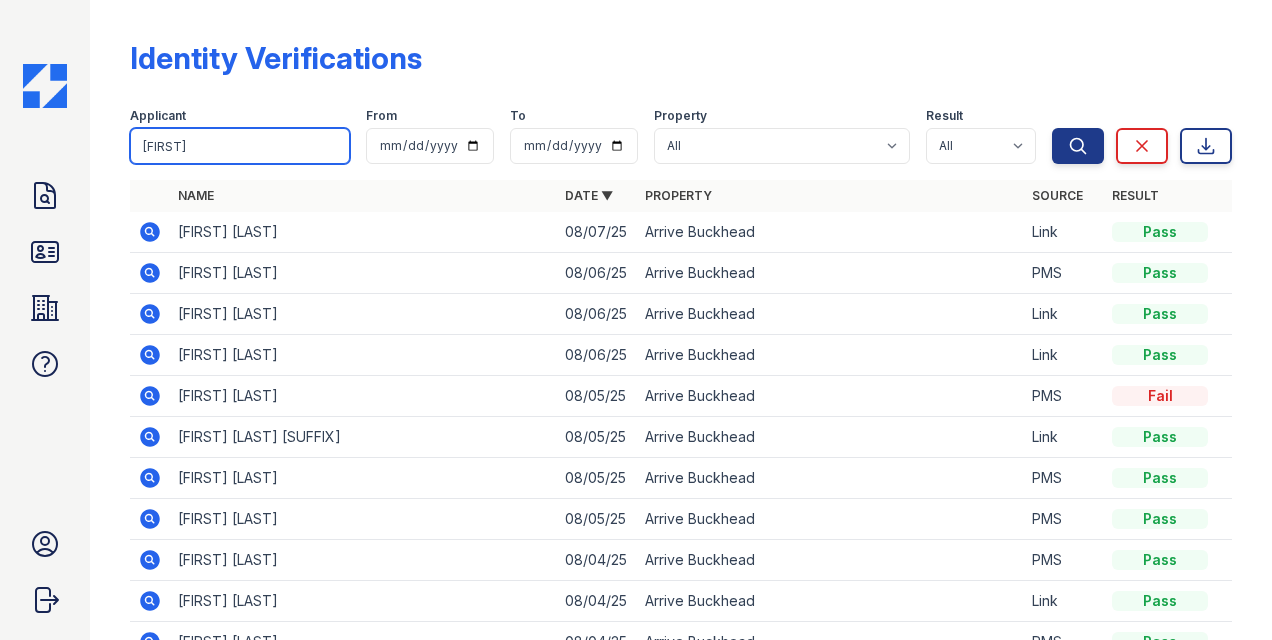 type on "henri" 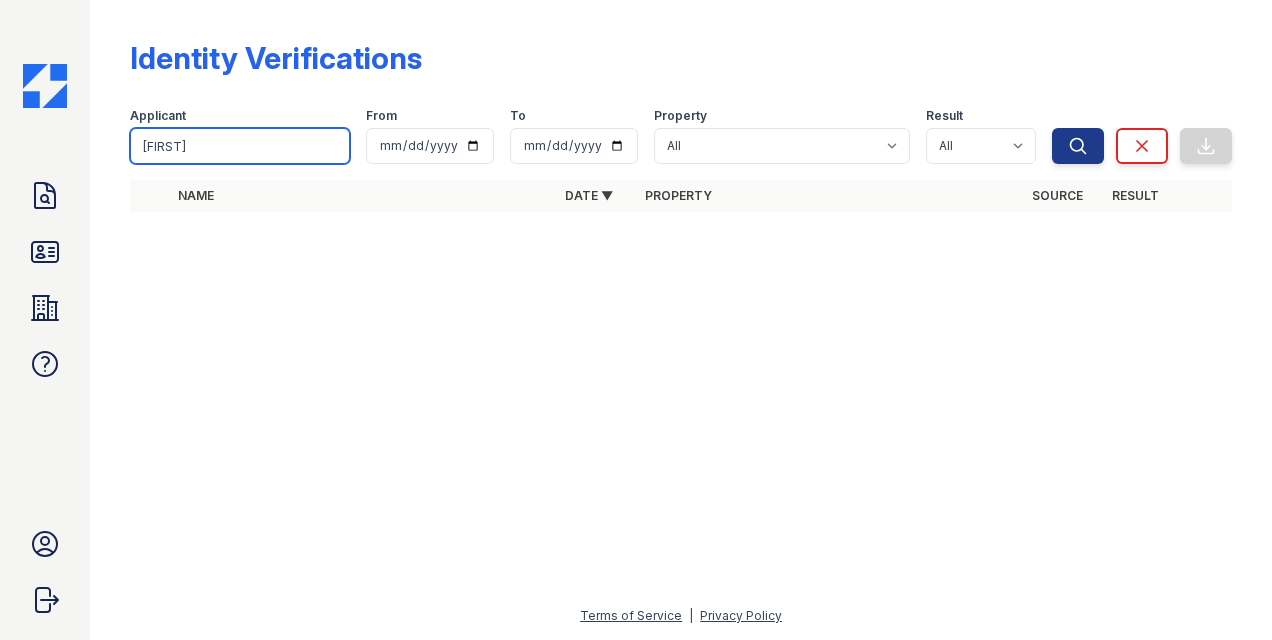 drag, startPoint x: 283, startPoint y: 143, endPoint x: 121, endPoint y: 144, distance: 162.00308 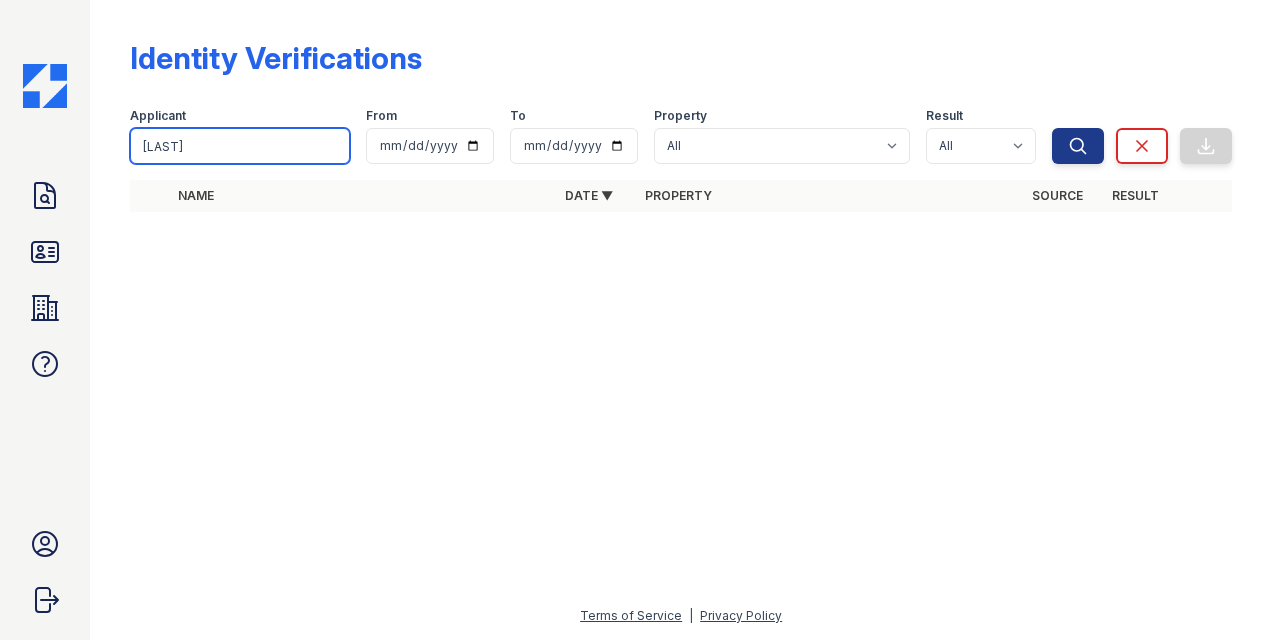 type on "[LAST]" 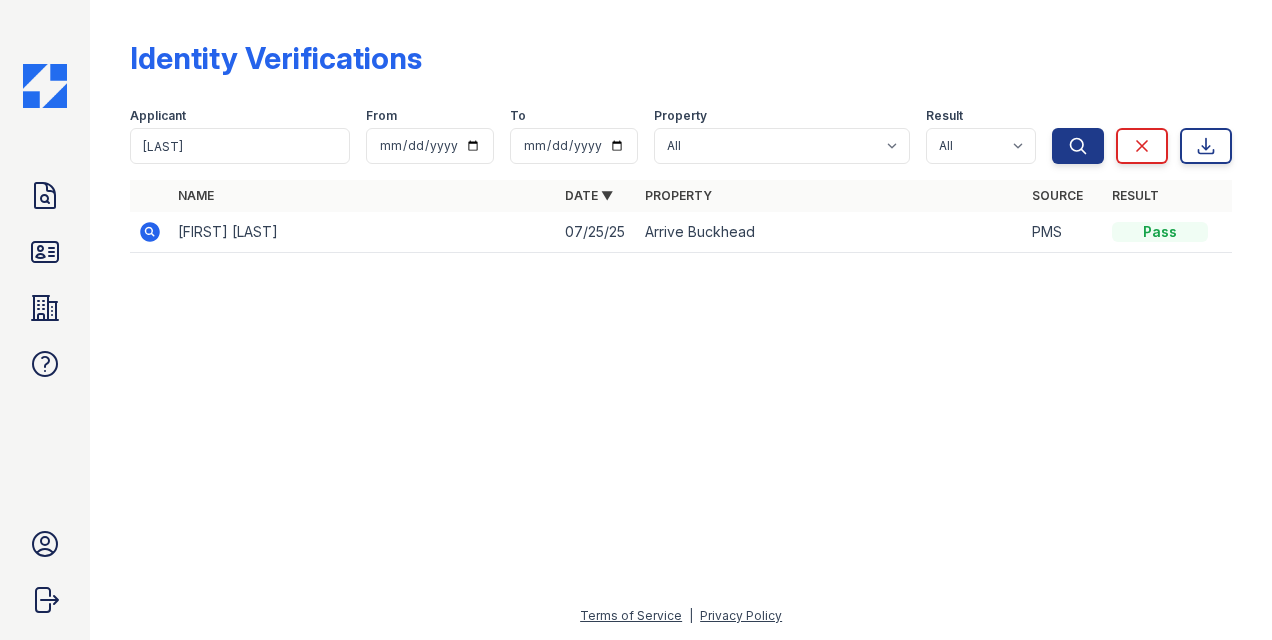 click 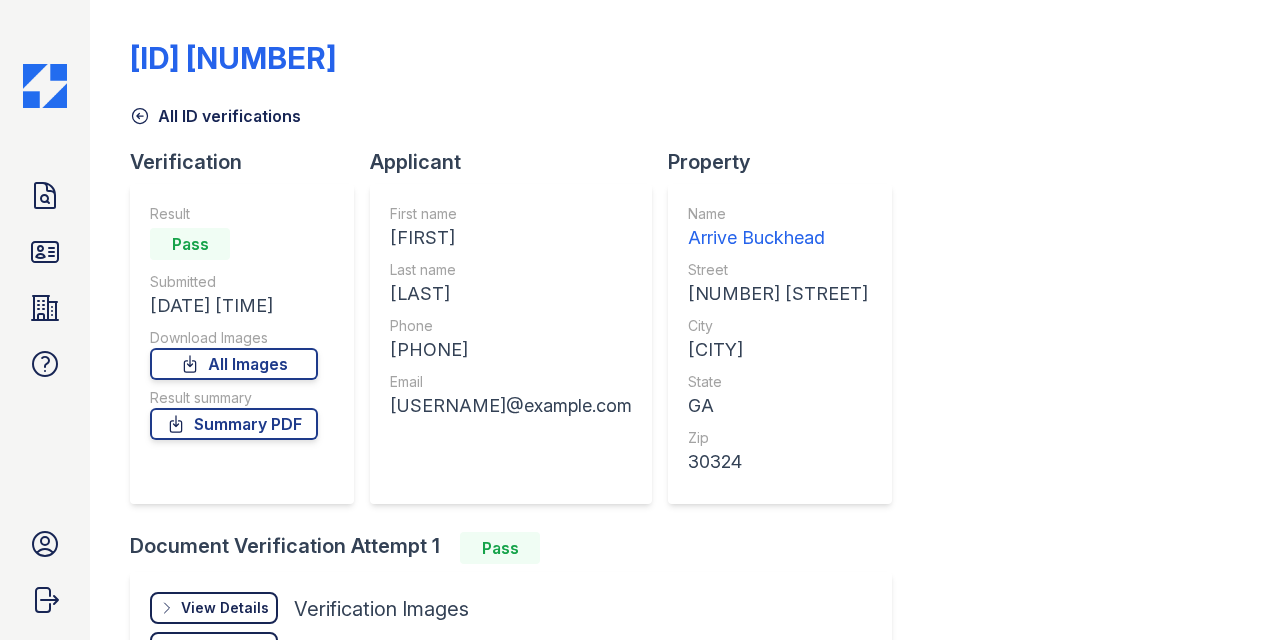 scroll, scrollTop: 0, scrollLeft: 0, axis: both 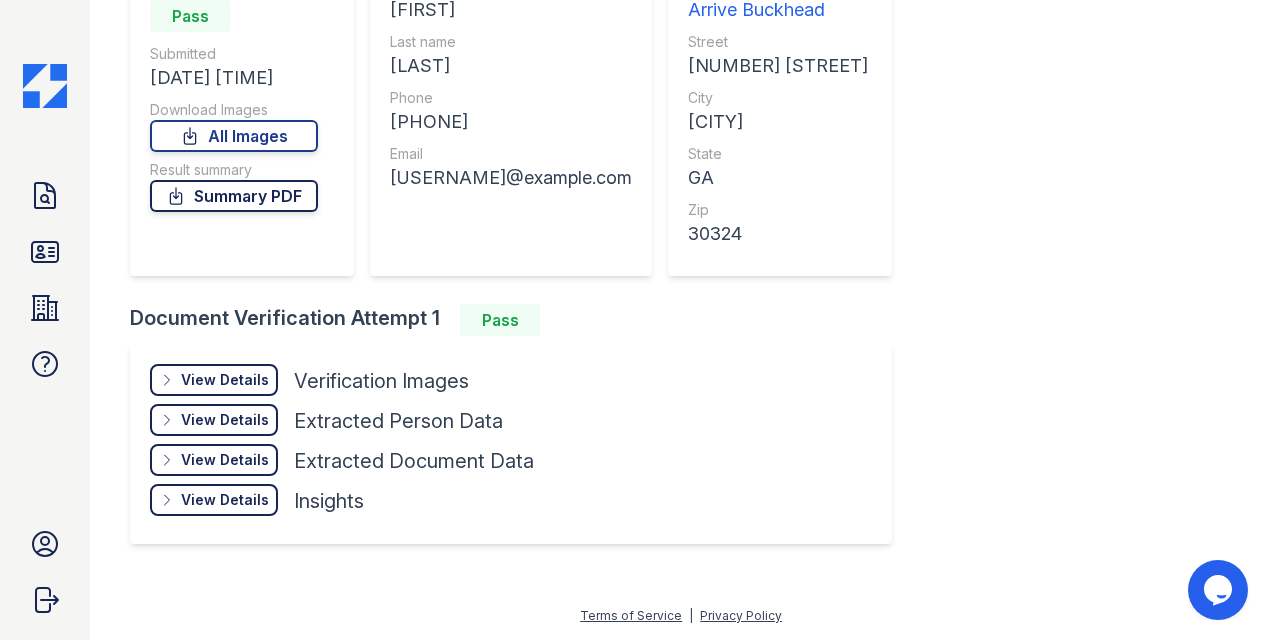 click on "Summary PDF" at bounding box center [234, 196] 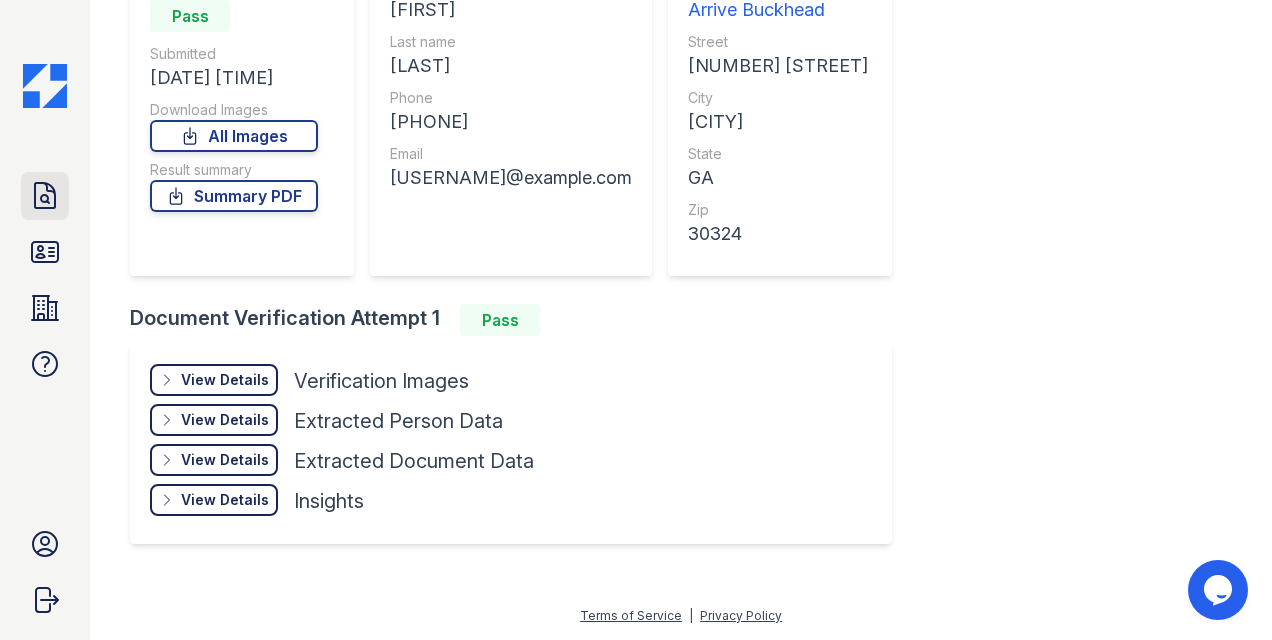 click 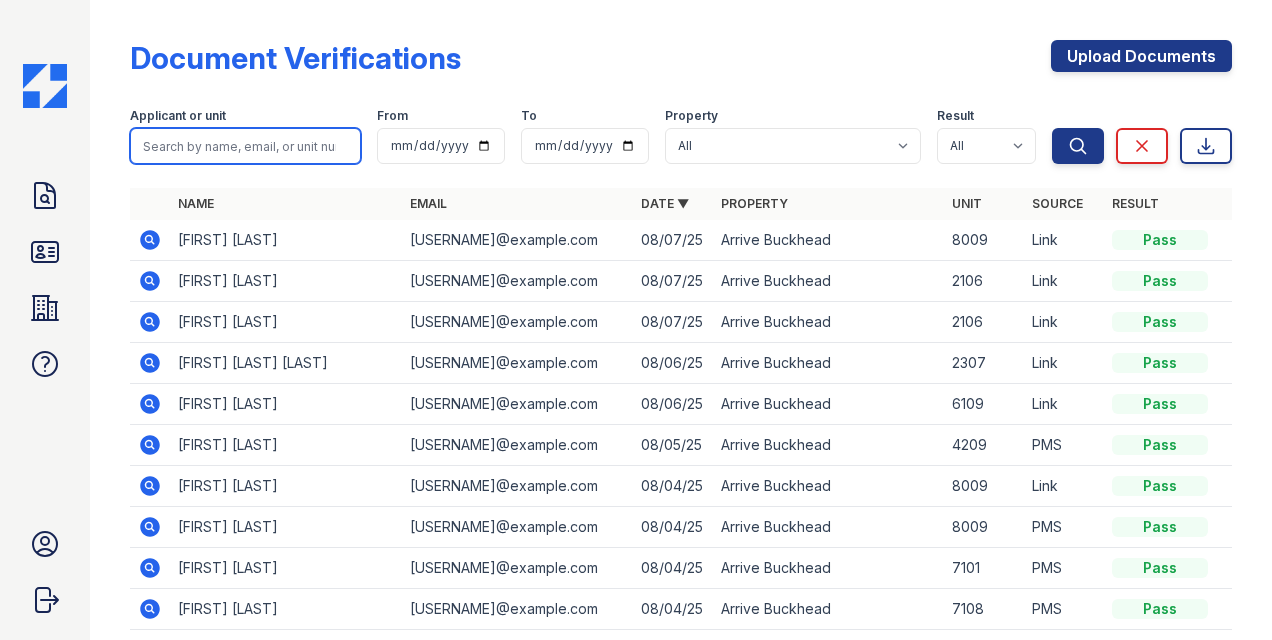 click at bounding box center [245, 146] 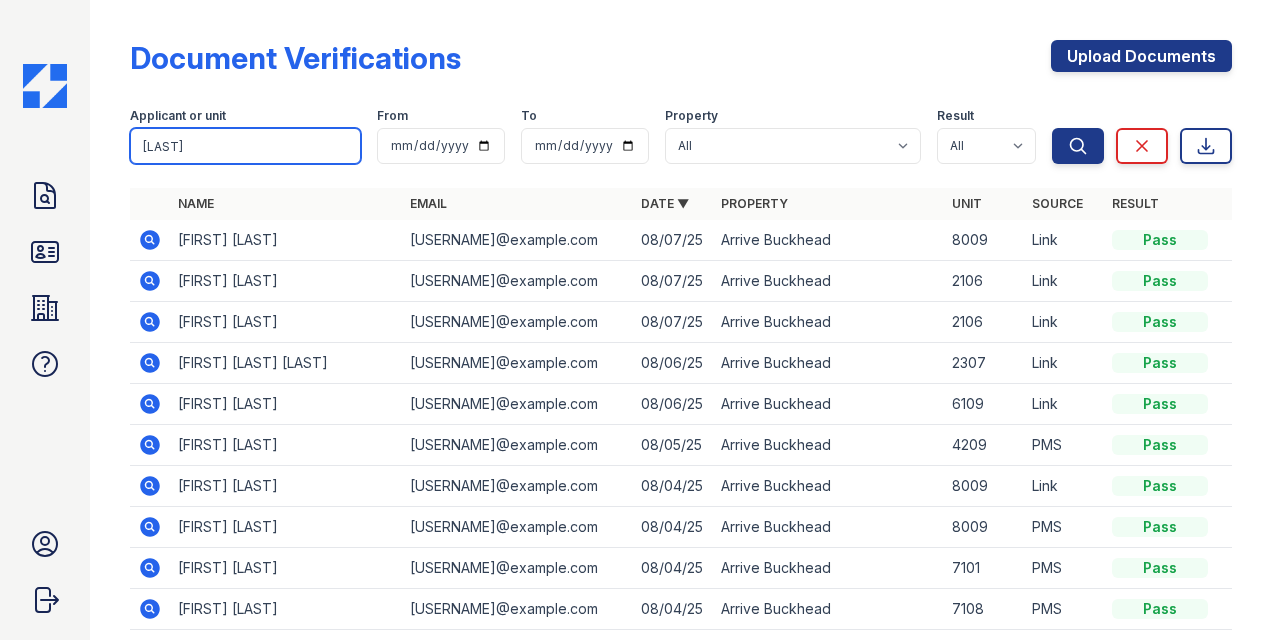type on "[LAST]" 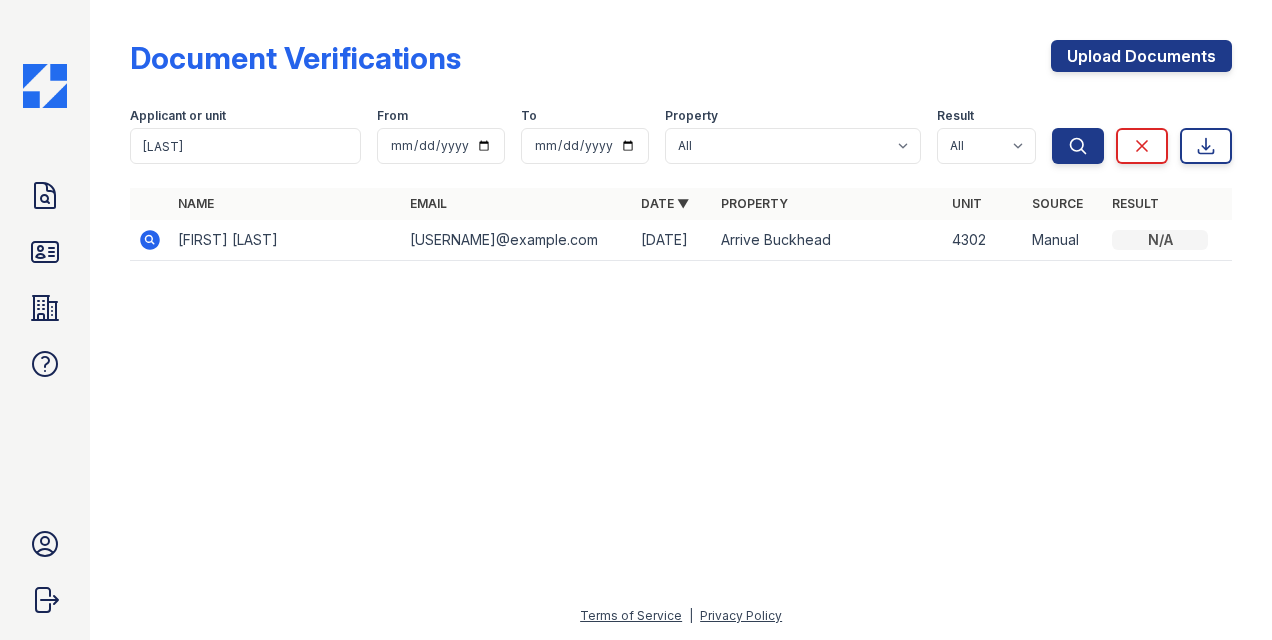 click 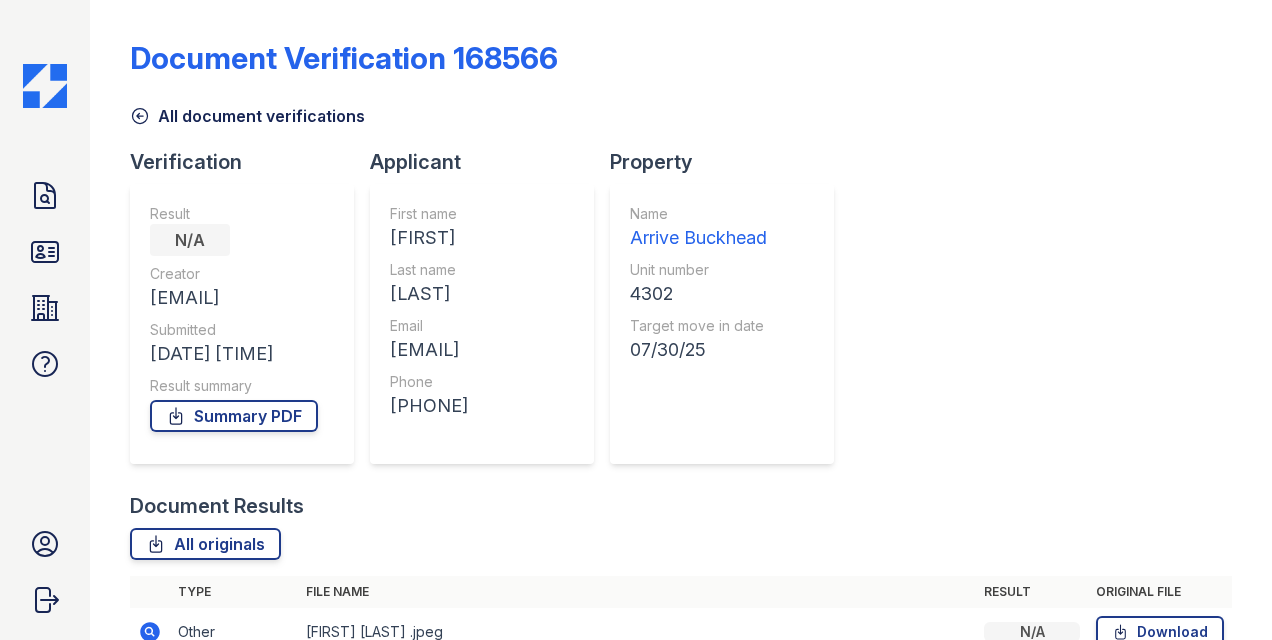 scroll, scrollTop: 0, scrollLeft: 0, axis: both 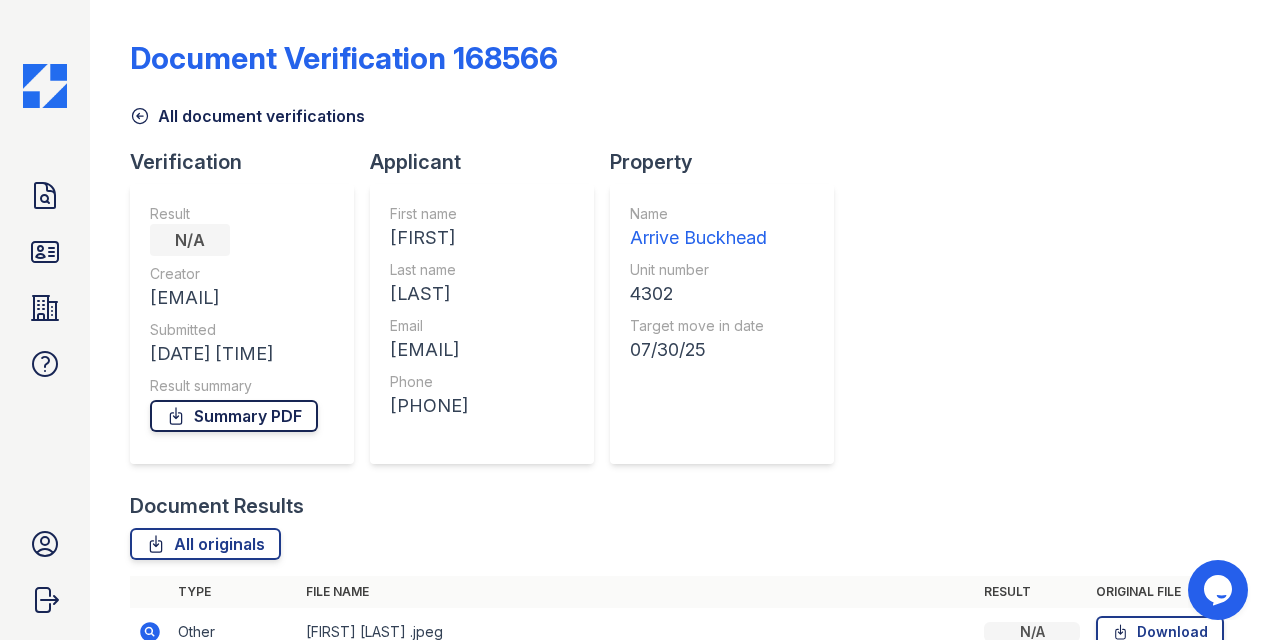 click on "Summary PDF" at bounding box center [234, 416] 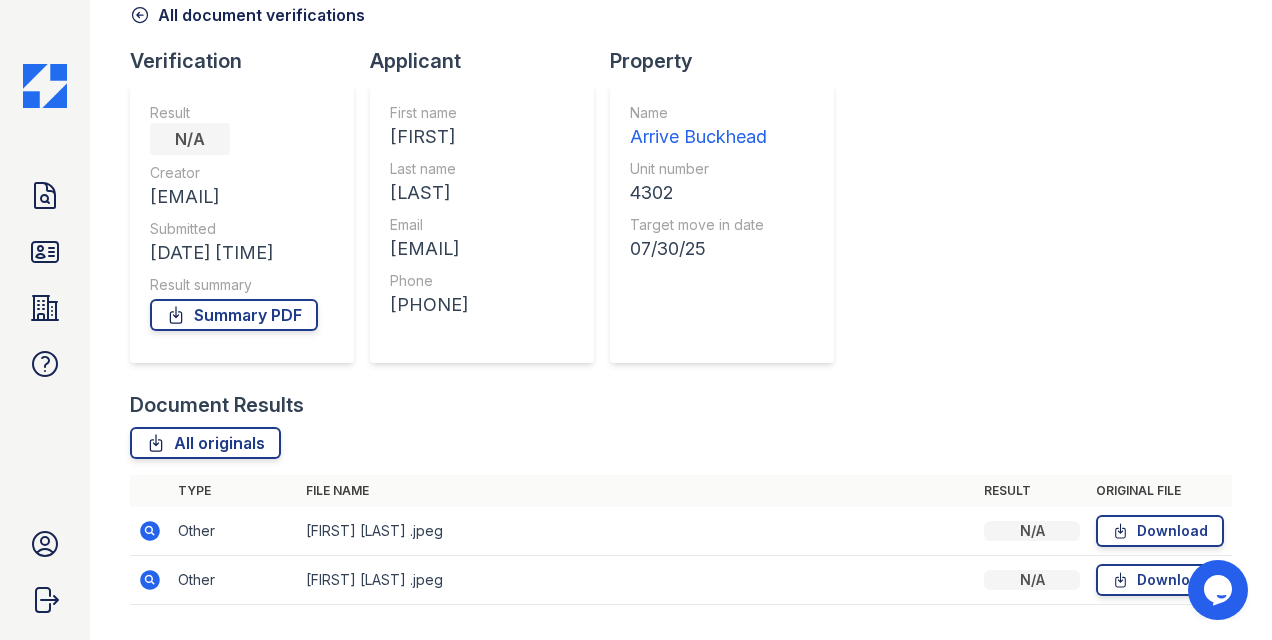 scroll, scrollTop: 153, scrollLeft: 0, axis: vertical 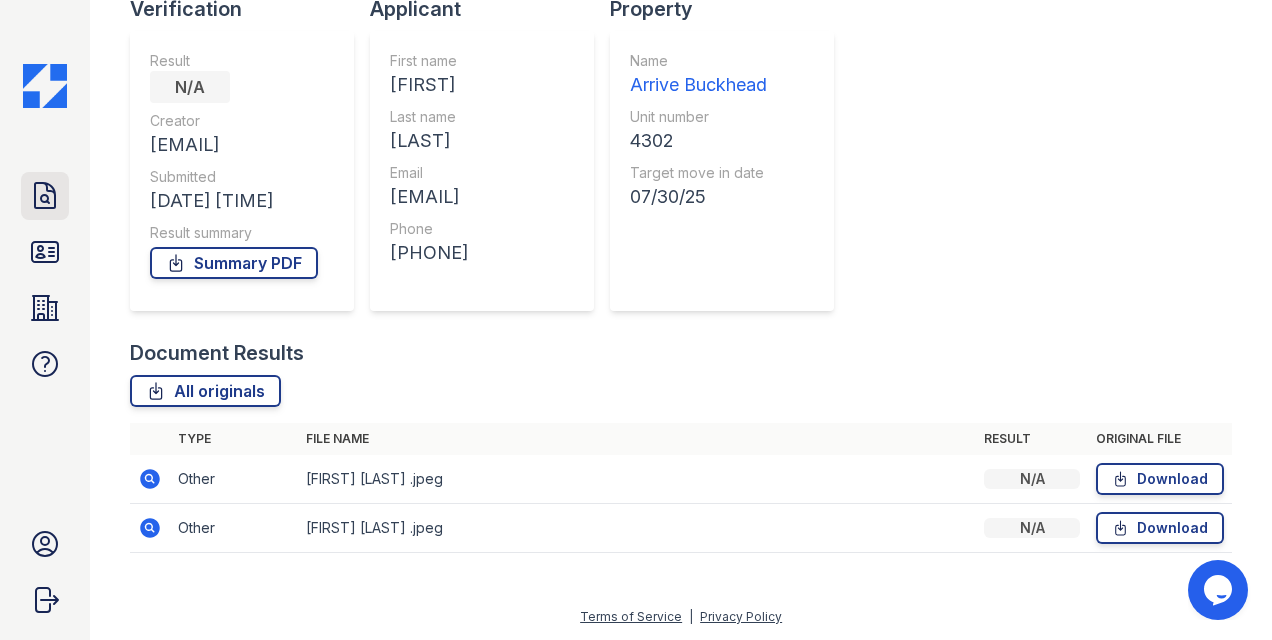click 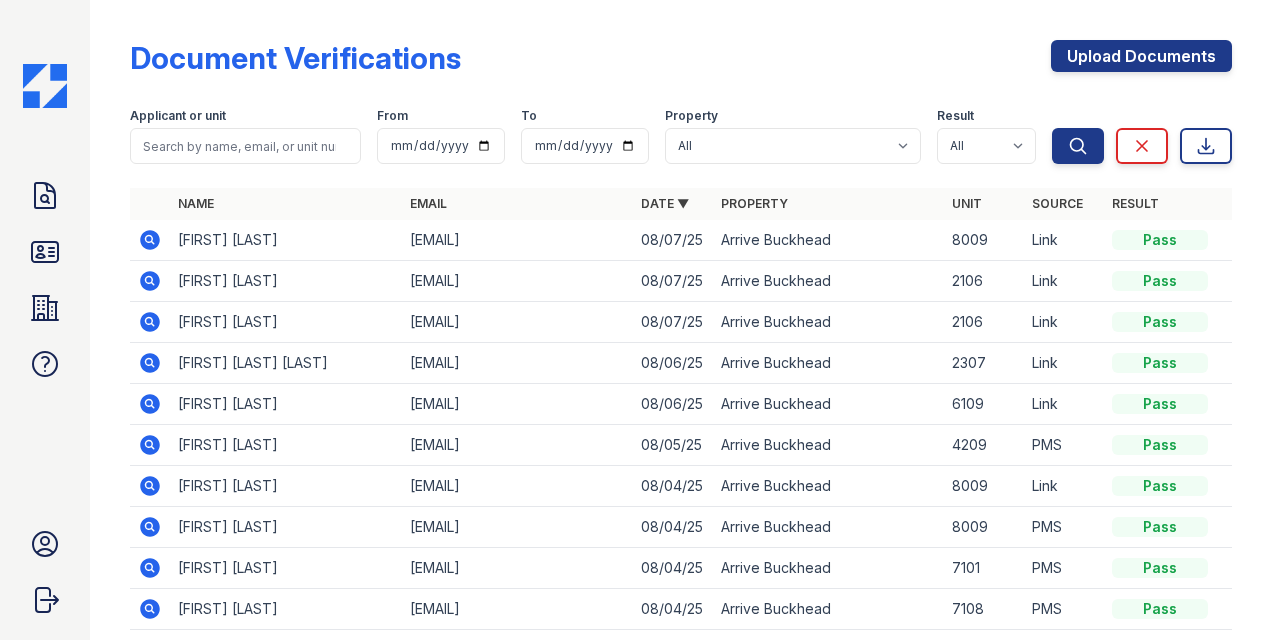 click on "Applicant or unit
From
To
Property
All
Arrive Buckhead
Result
All
Pass
Caution
Fail
N/a" at bounding box center (591, 132) 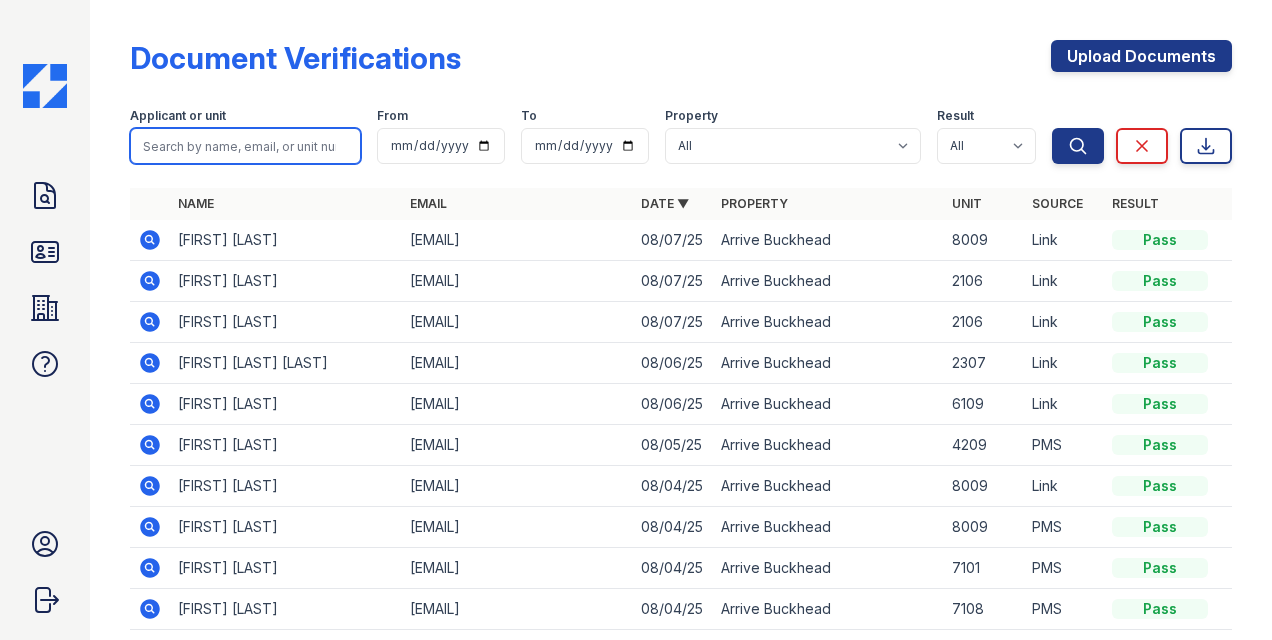 click at bounding box center [245, 146] 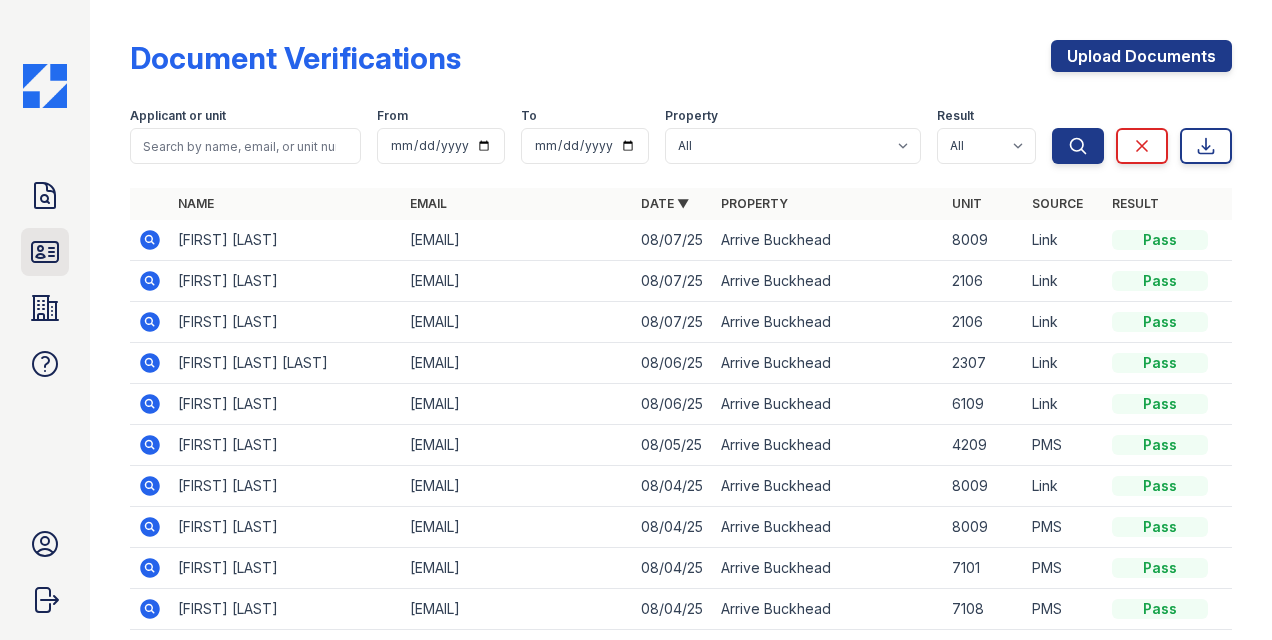click 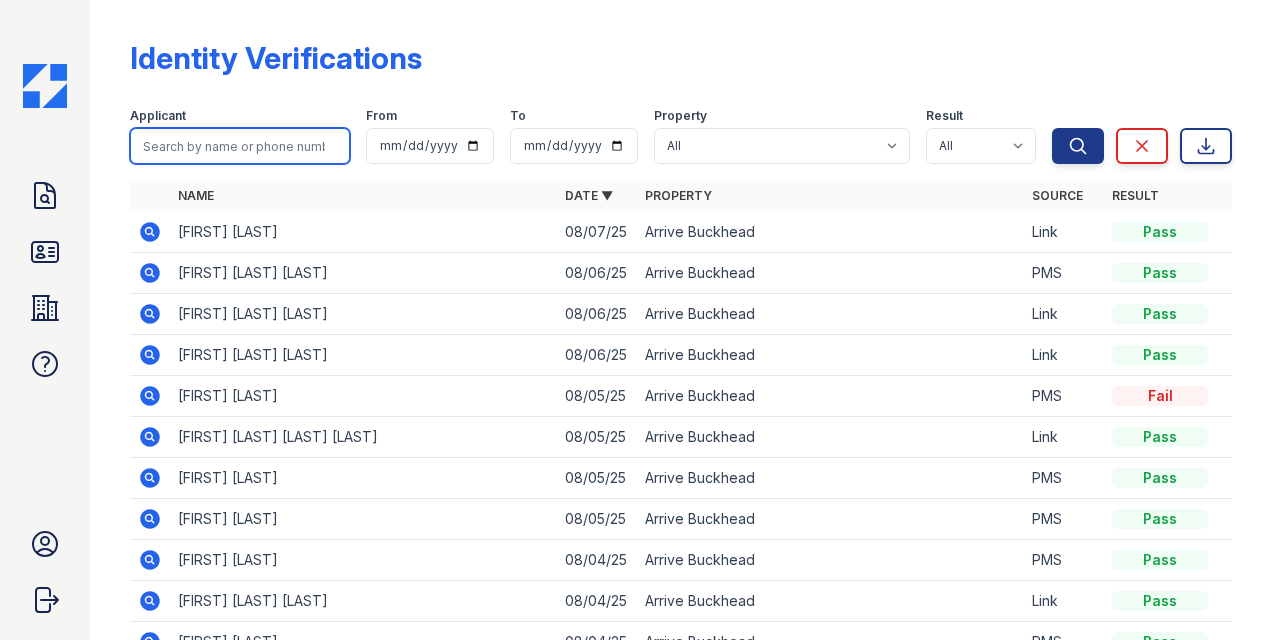 click at bounding box center [240, 146] 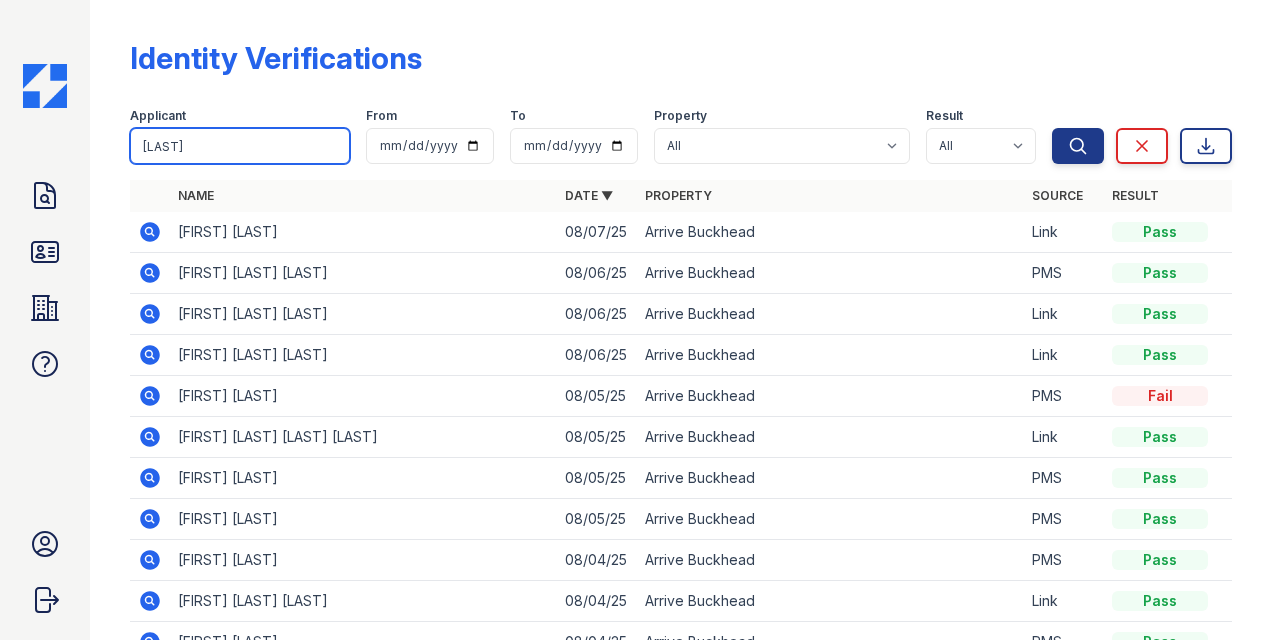 type on "[LAST]" 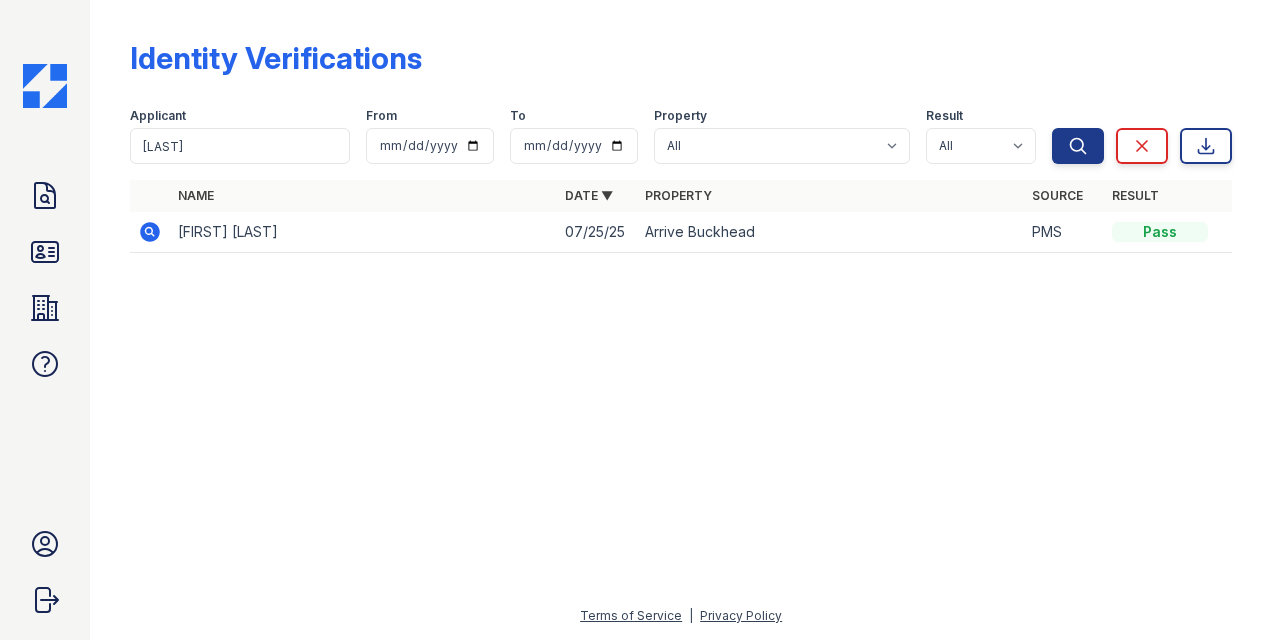 click on "henry moreno" at bounding box center (363, 232) 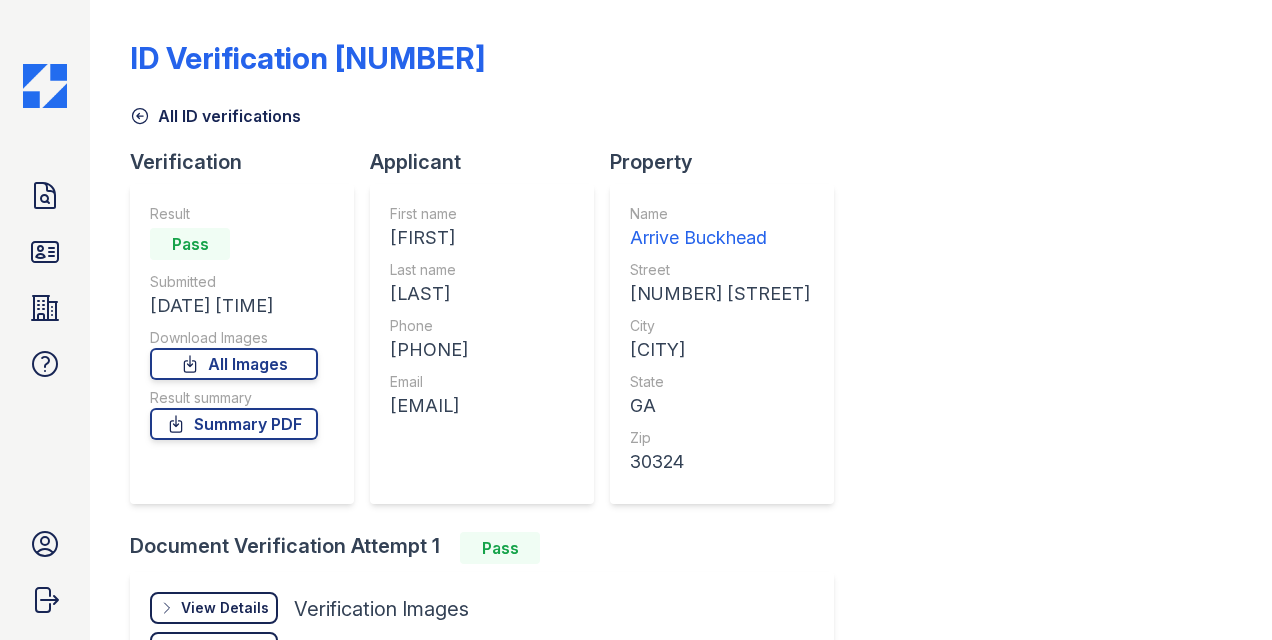 scroll, scrollTop: 0, scrollLeft: 0, axis: both 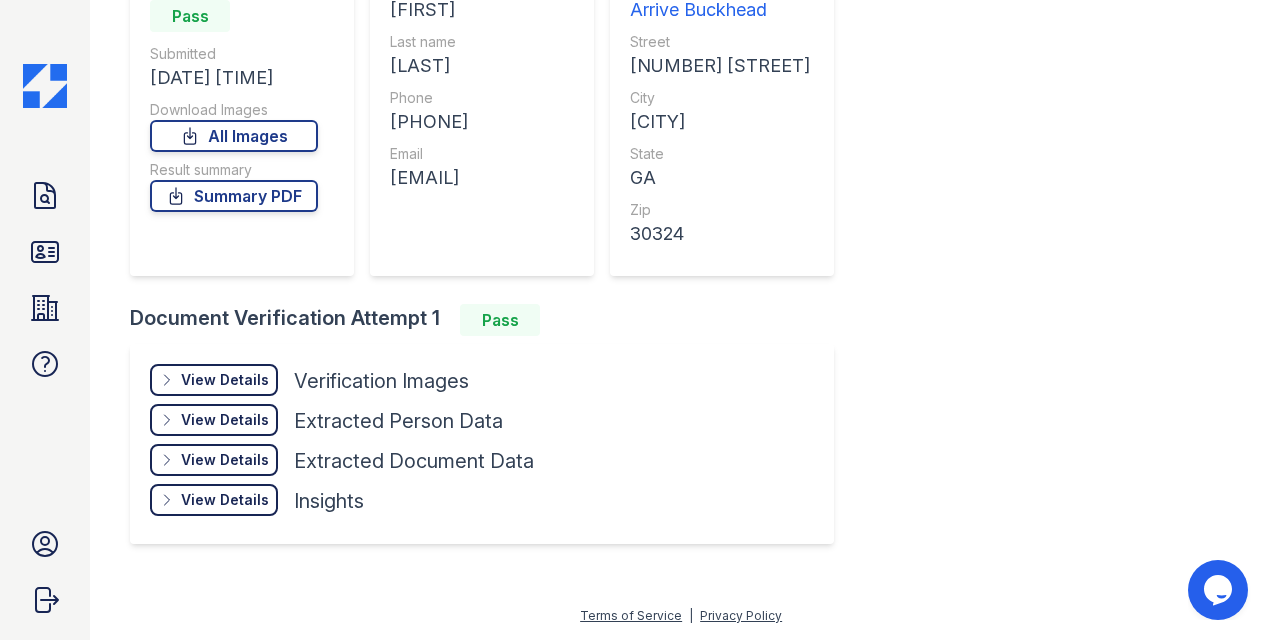 click on "View Details
Details" at bounding box center (214, 380) 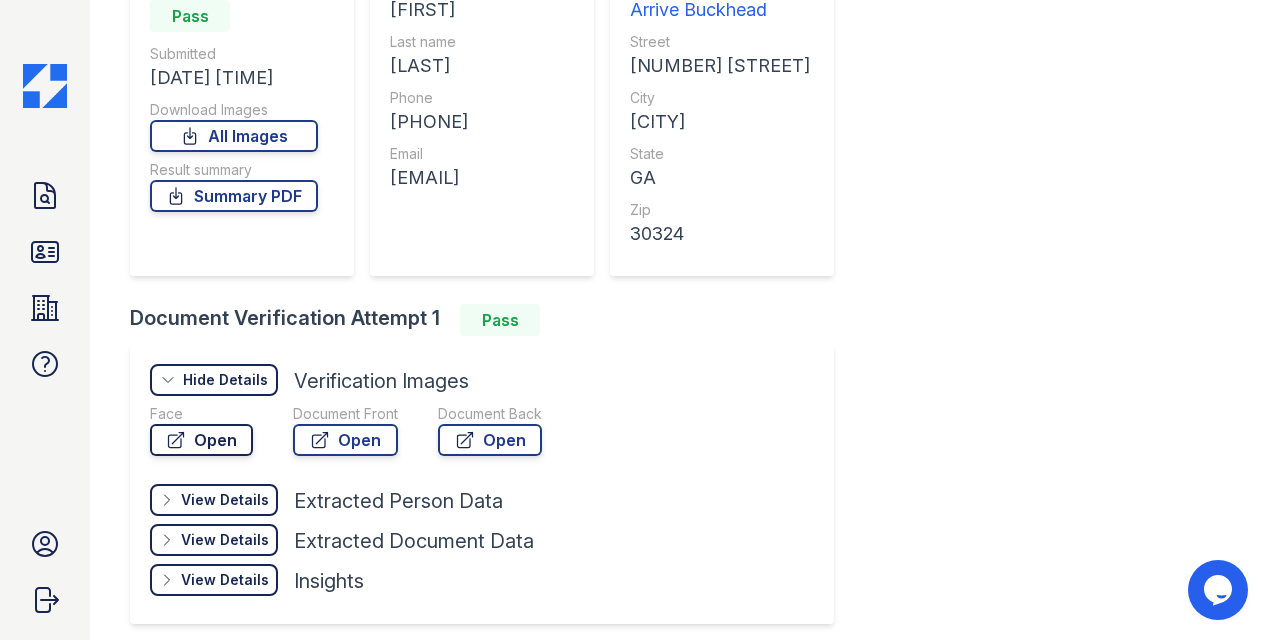 click on "Open" at bounding box center [201, 440] 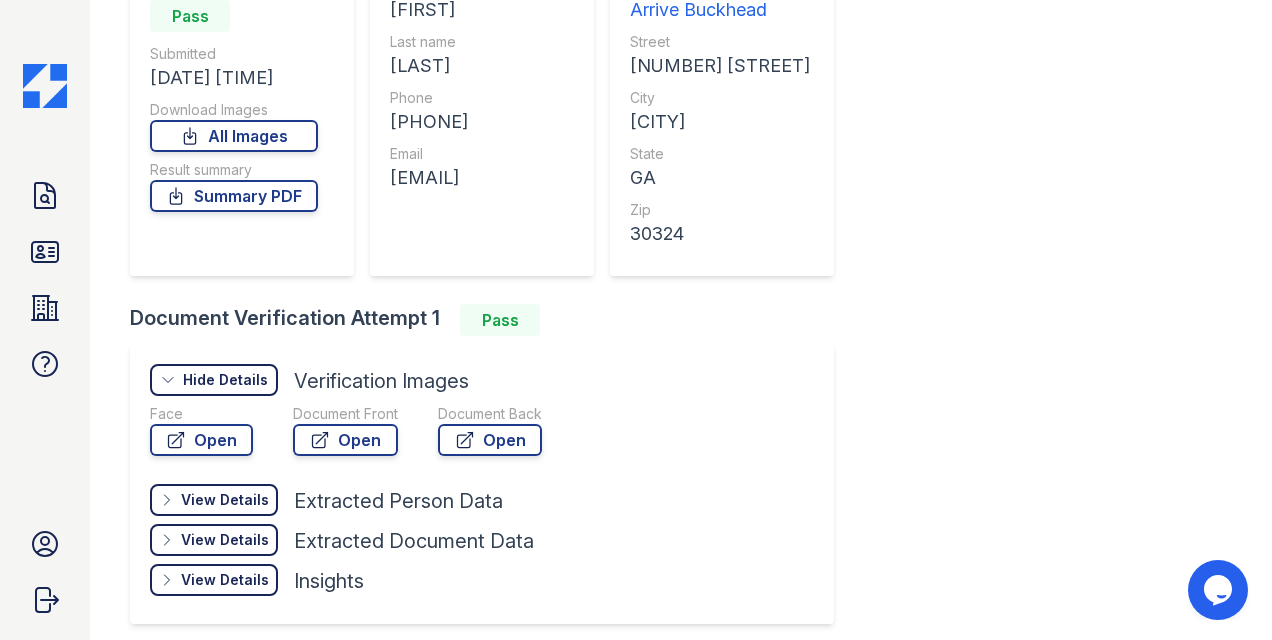 click on "View Details" at bounding box center [225, 500] 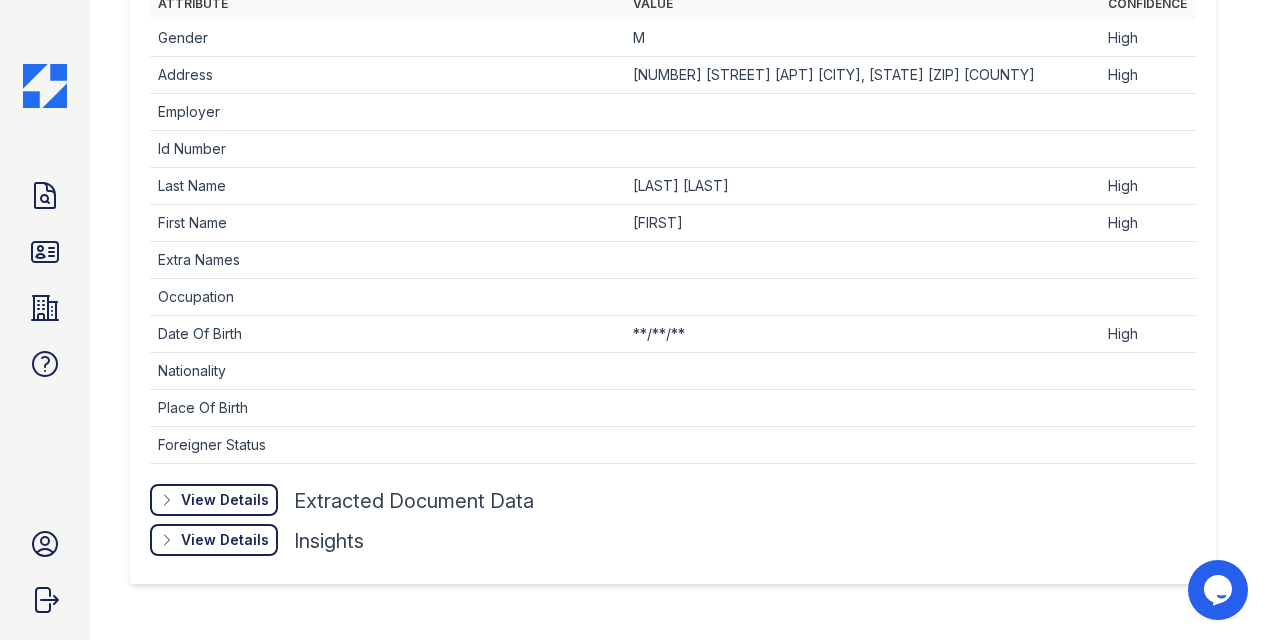 scroll, scrollTop: 800, scrollLeft: 0, axis: vertical 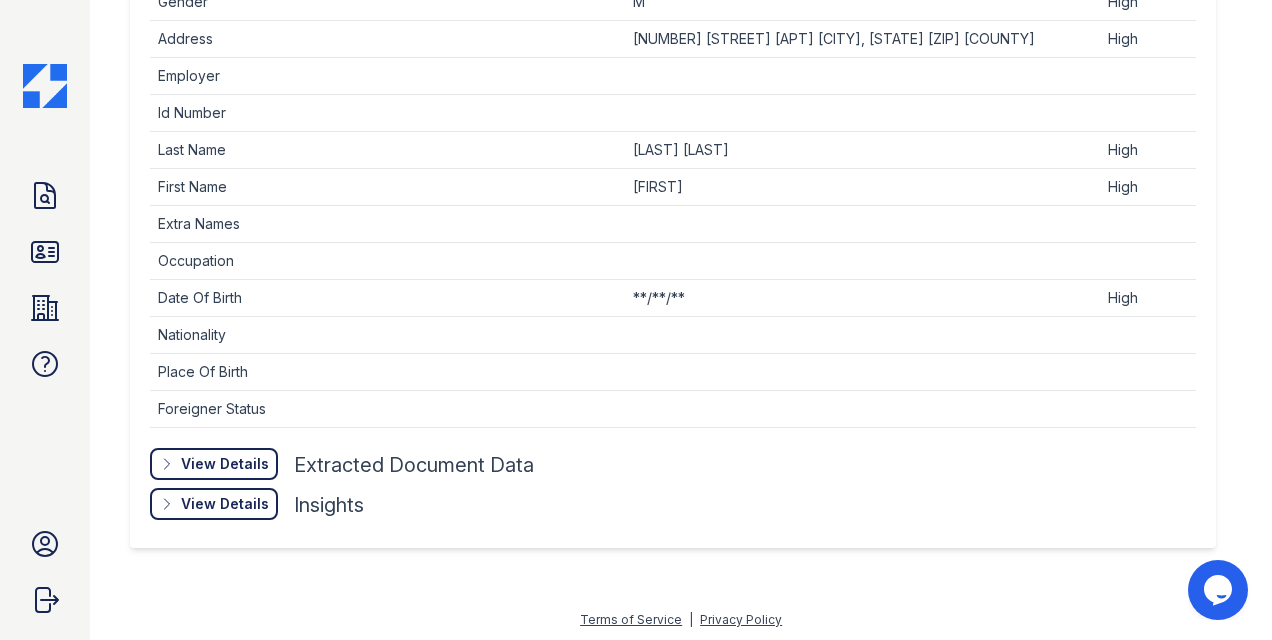 click on "View Details" at bounding box center (225, 464) 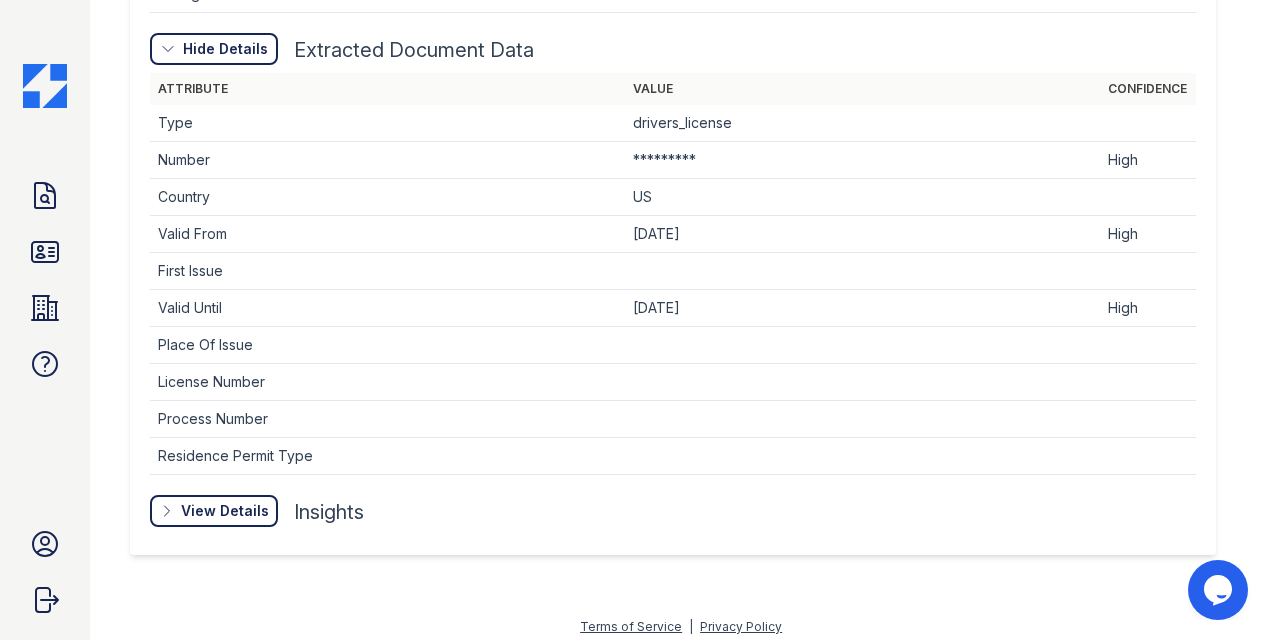 scroll, scrollTop: 1218, scrollLeft: 0, axis: vertical 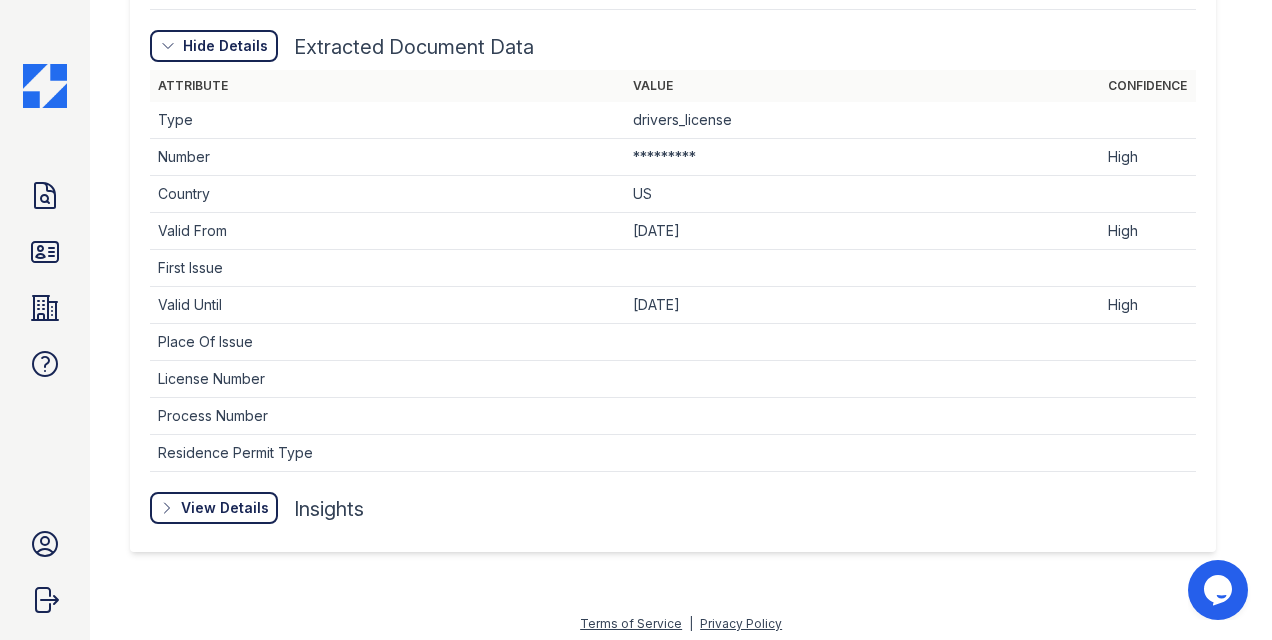 click on "View Details" at bounding box center (0, 0) 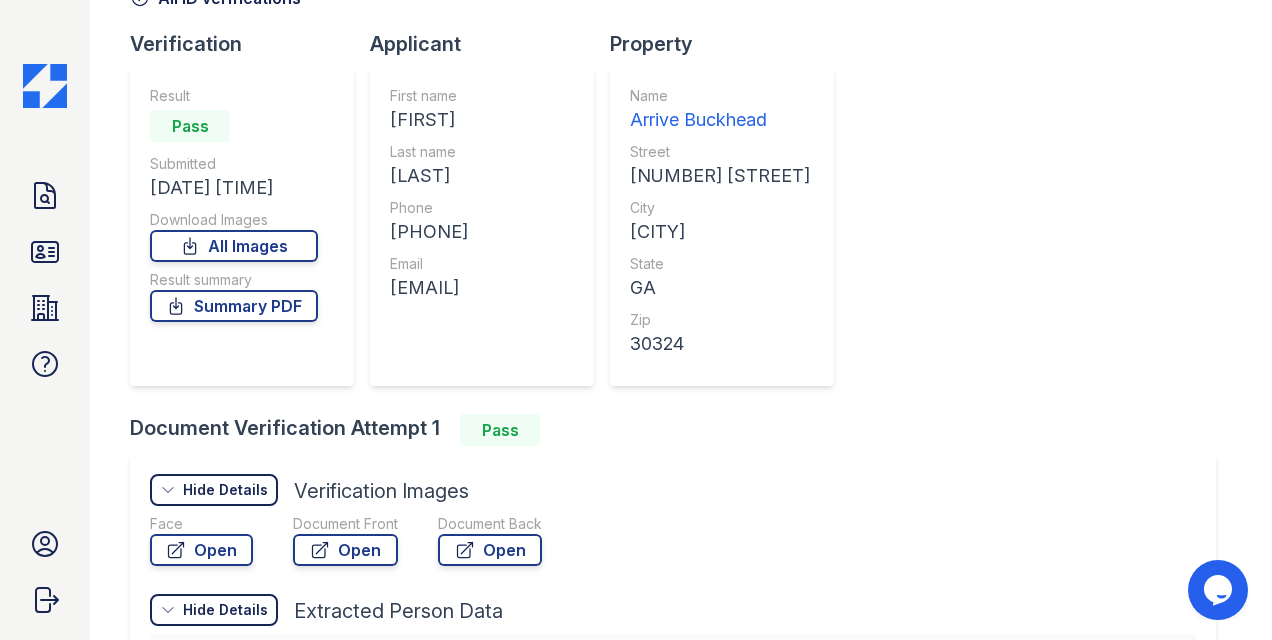 scroll, scrollTop: 0, scrollLeft: 0, axis: both 